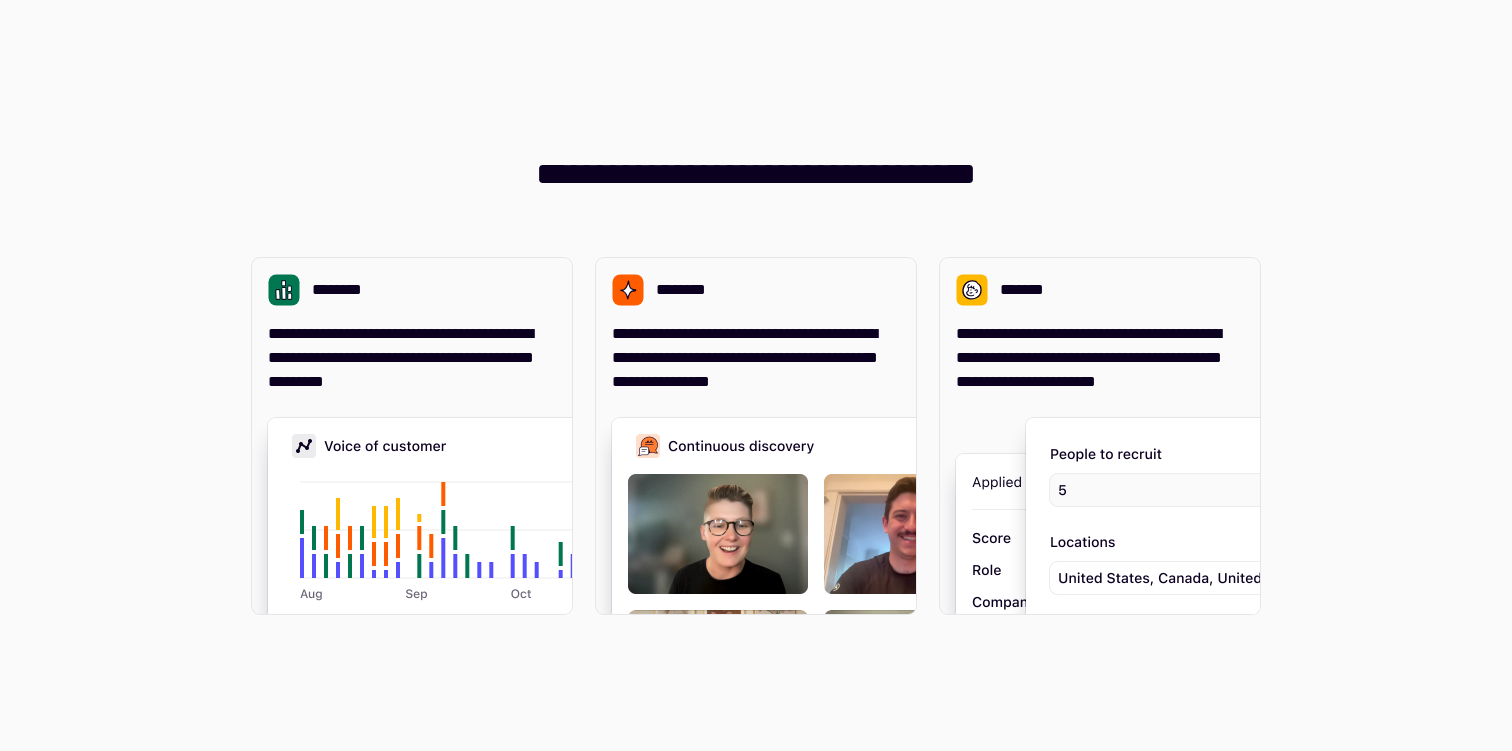 scroll, scrollTop: 0, scrollLeft: 0, axis: both 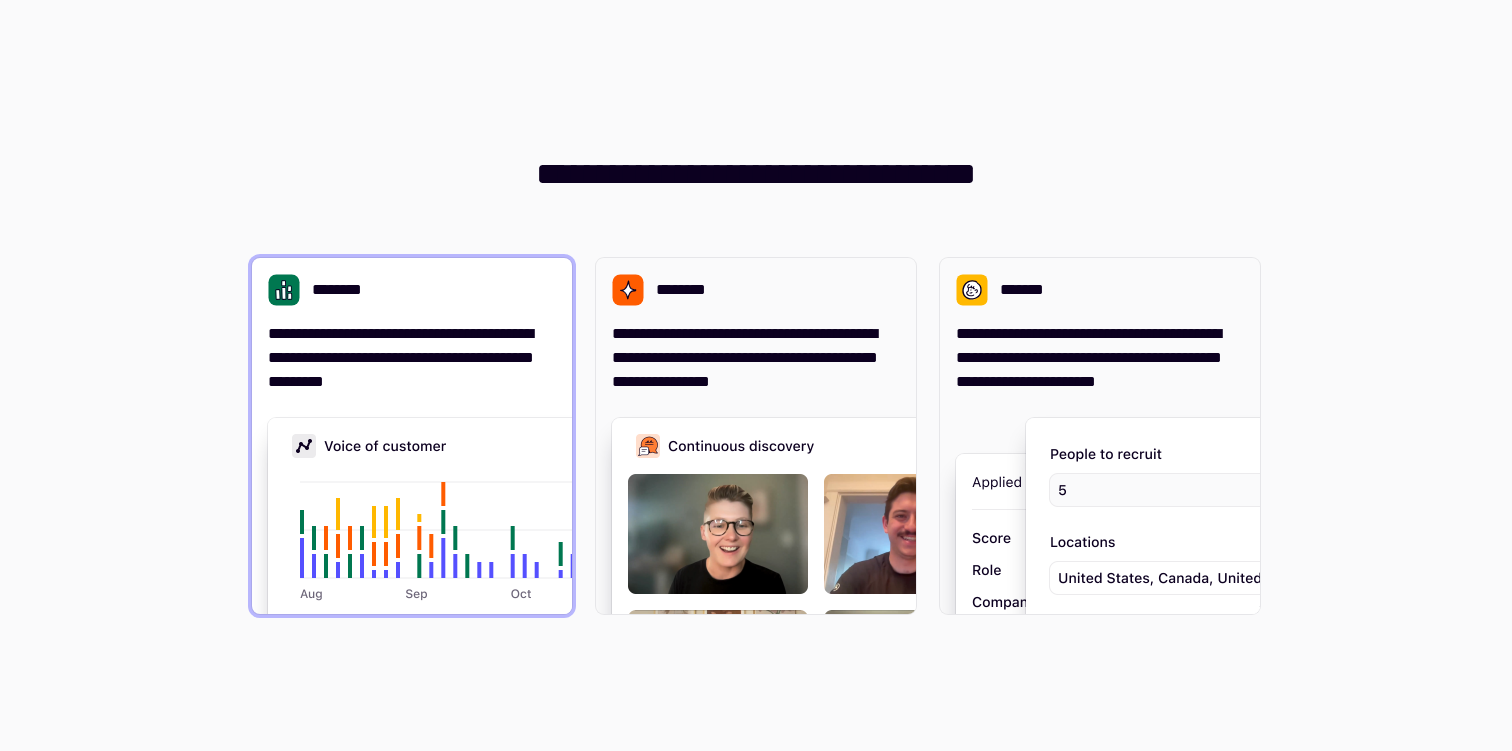 click on "**********" at bounding box center [412, 358] 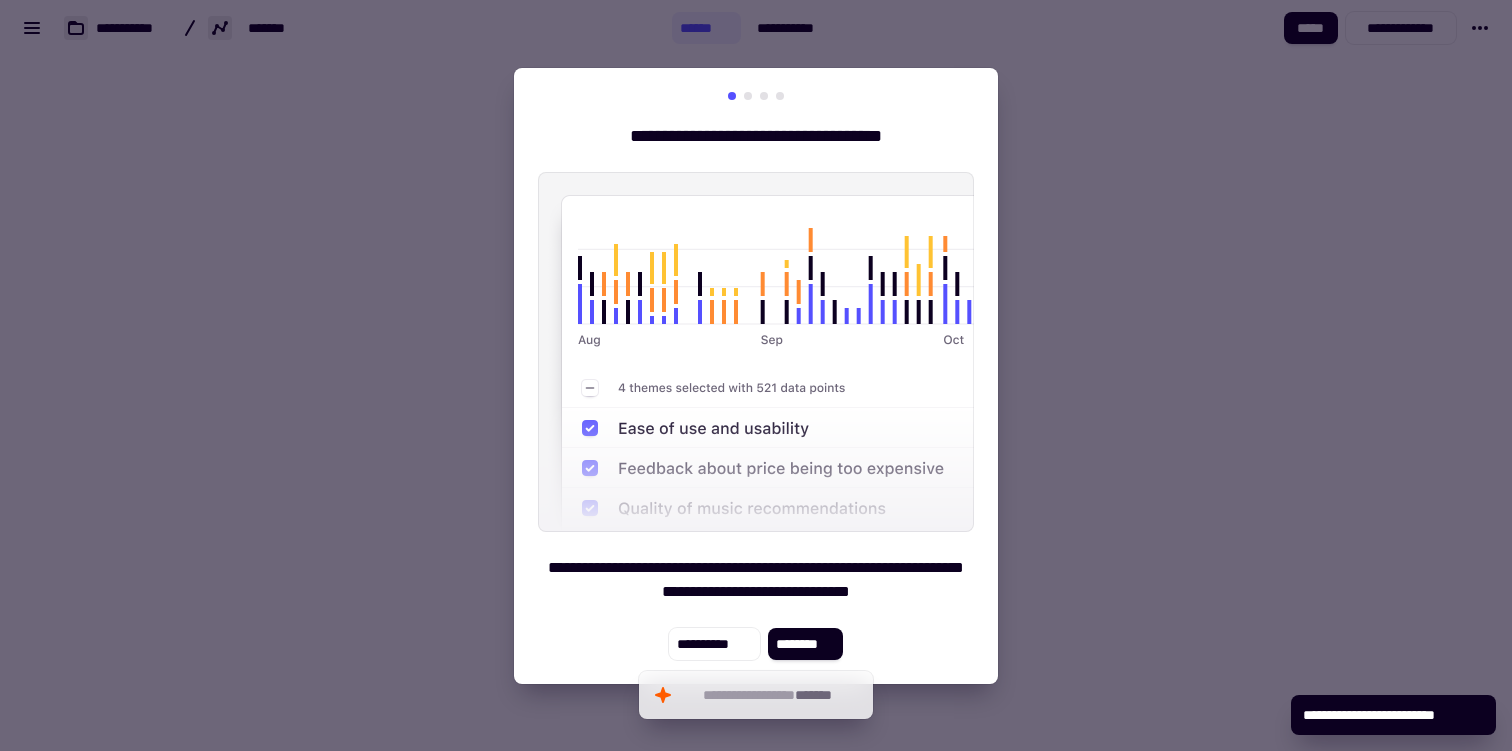 click on "**********" at bounding box center [756, 376] 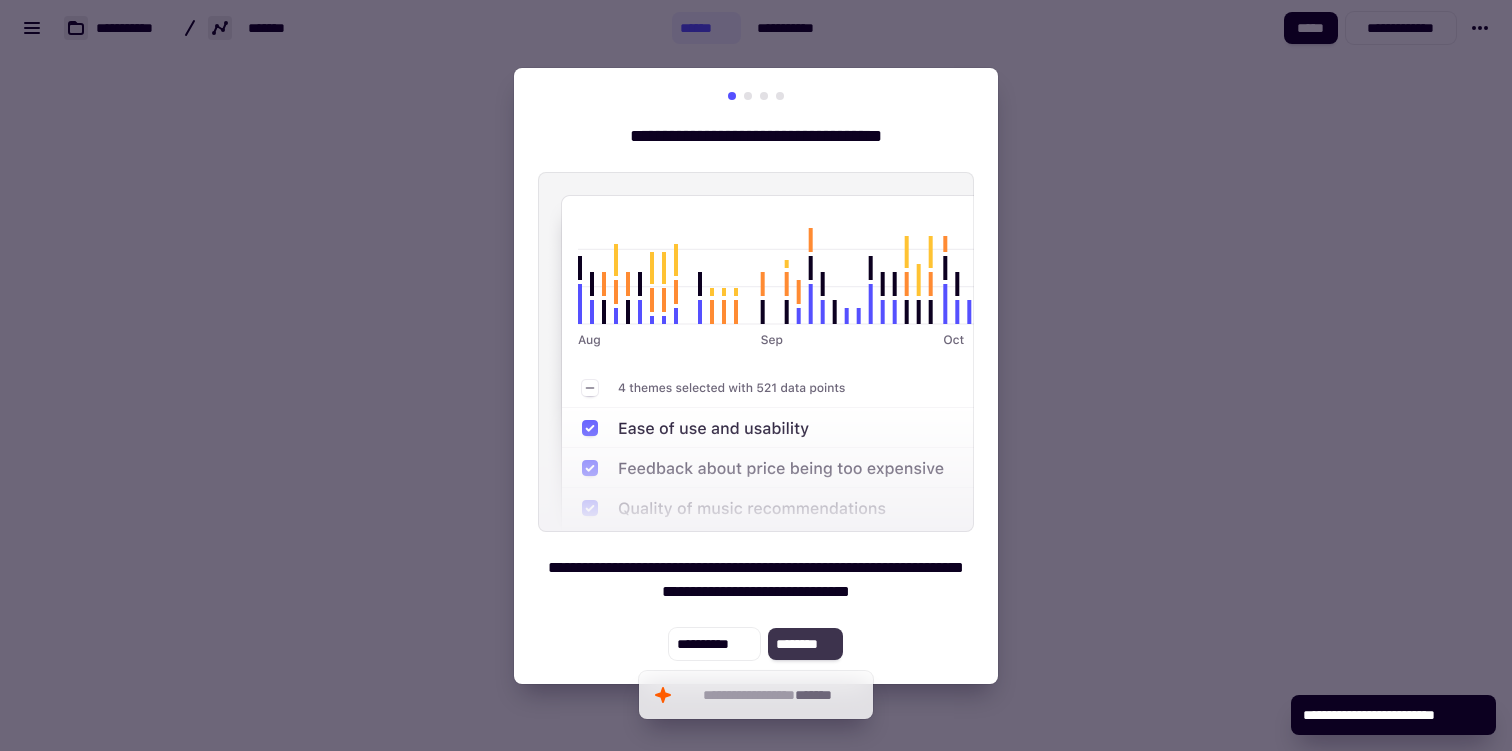 click on "********" 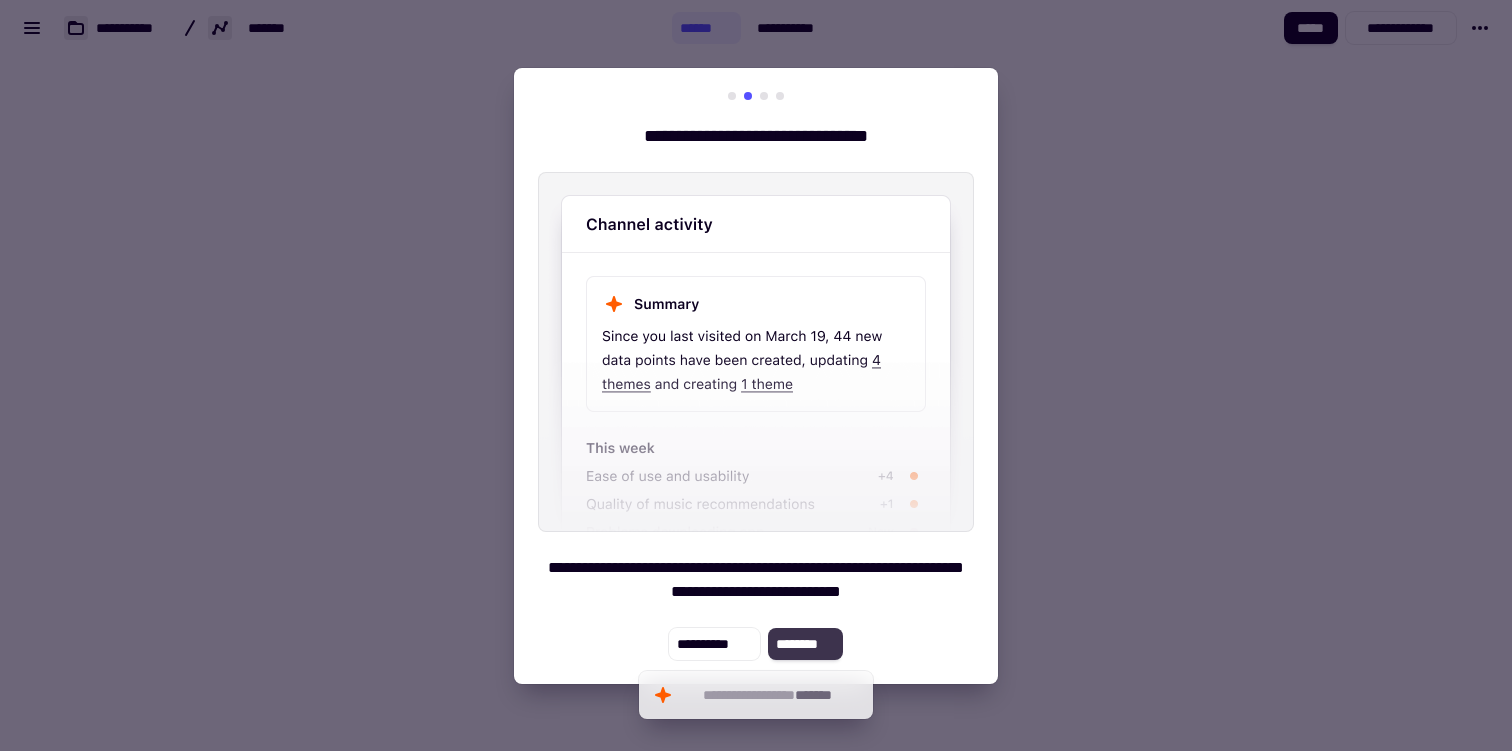 click on "********" 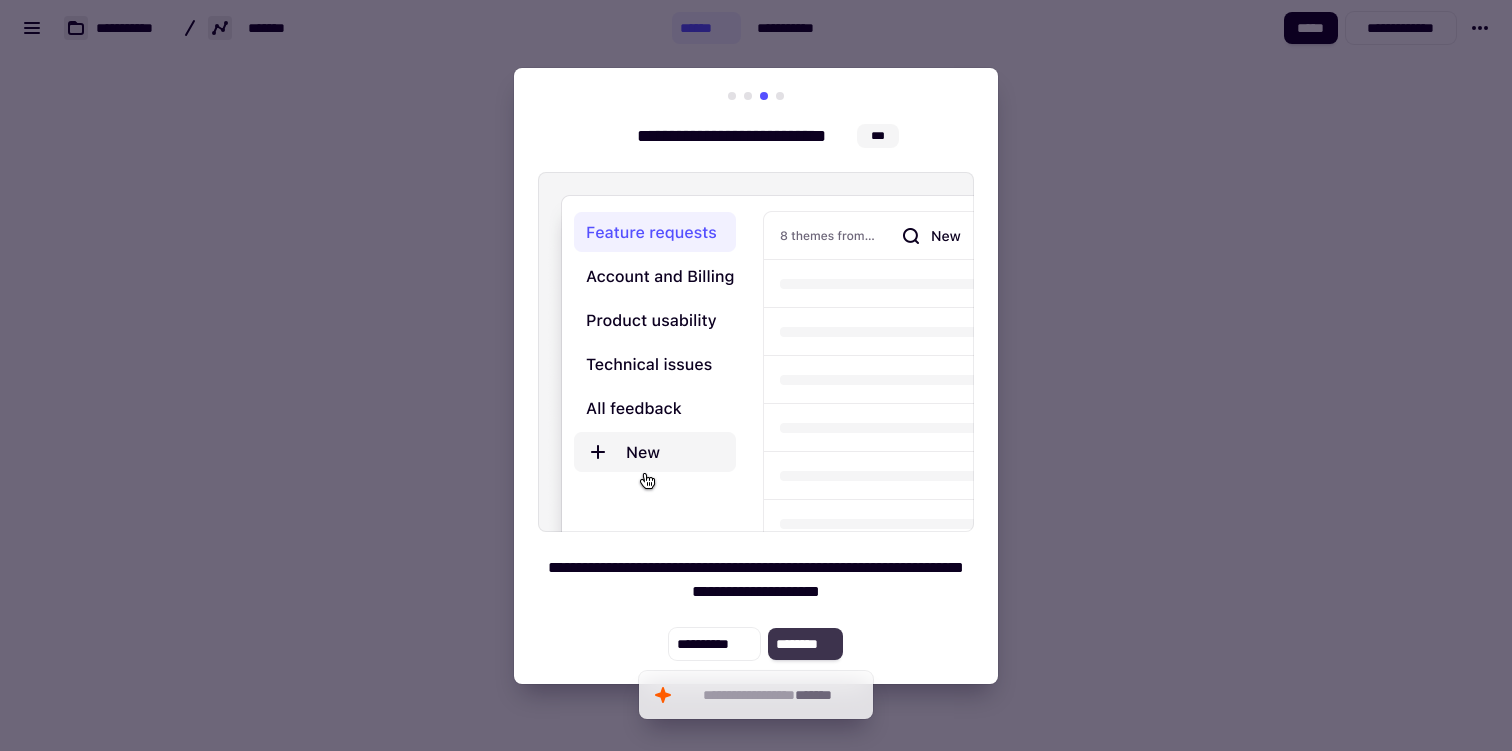 click on "********" 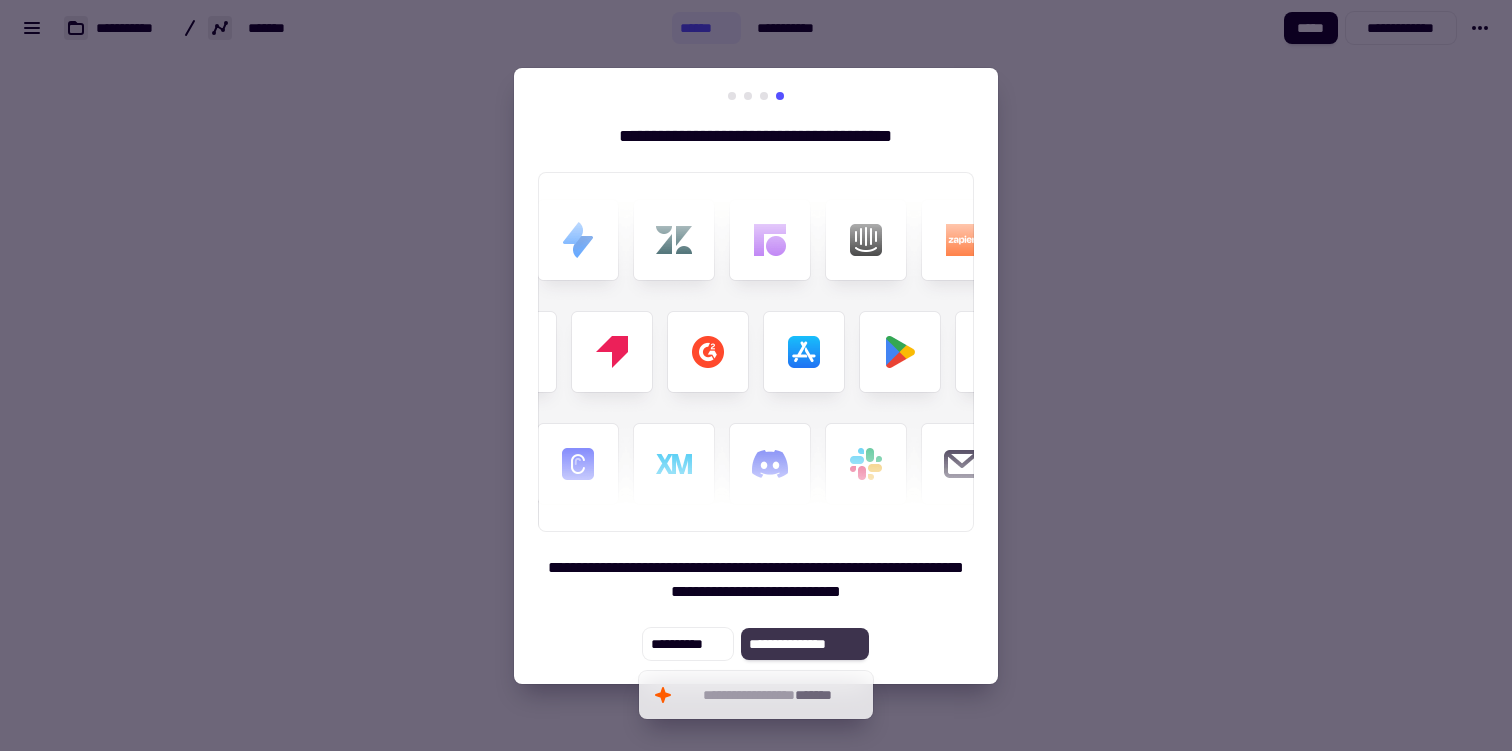 click on "**********" 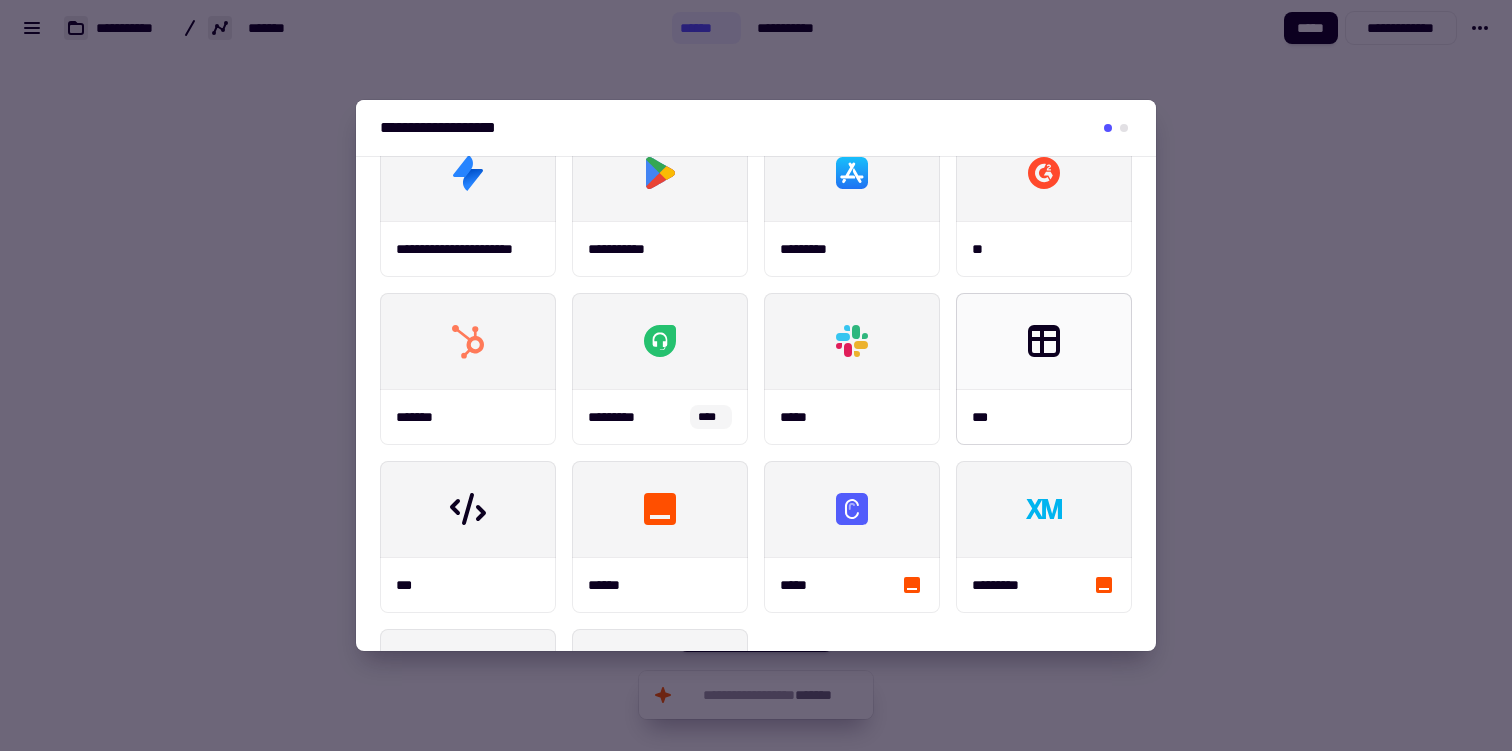 scroll, scrollTop: 377, scrollLeft: 0, axis: vertical 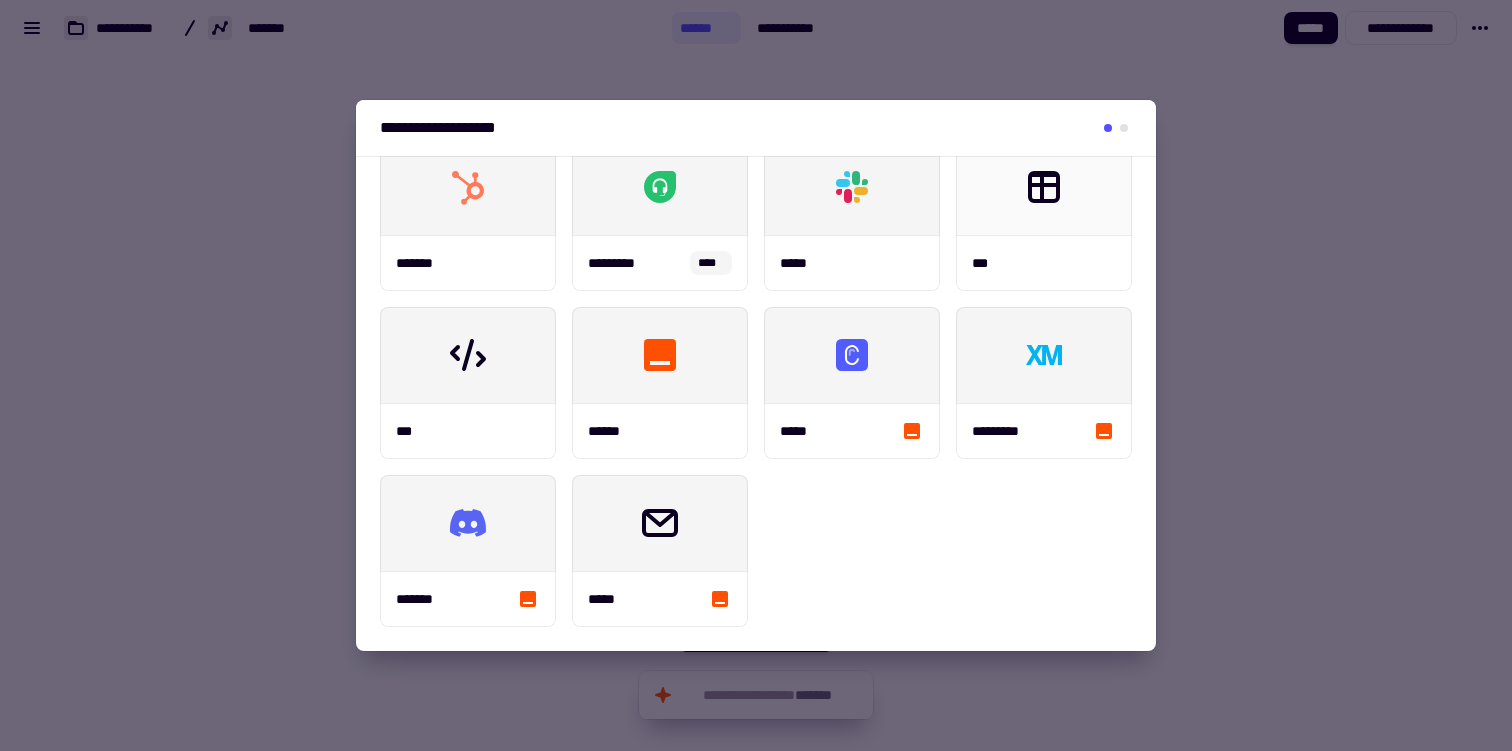 click at bounding box center (756, 375) 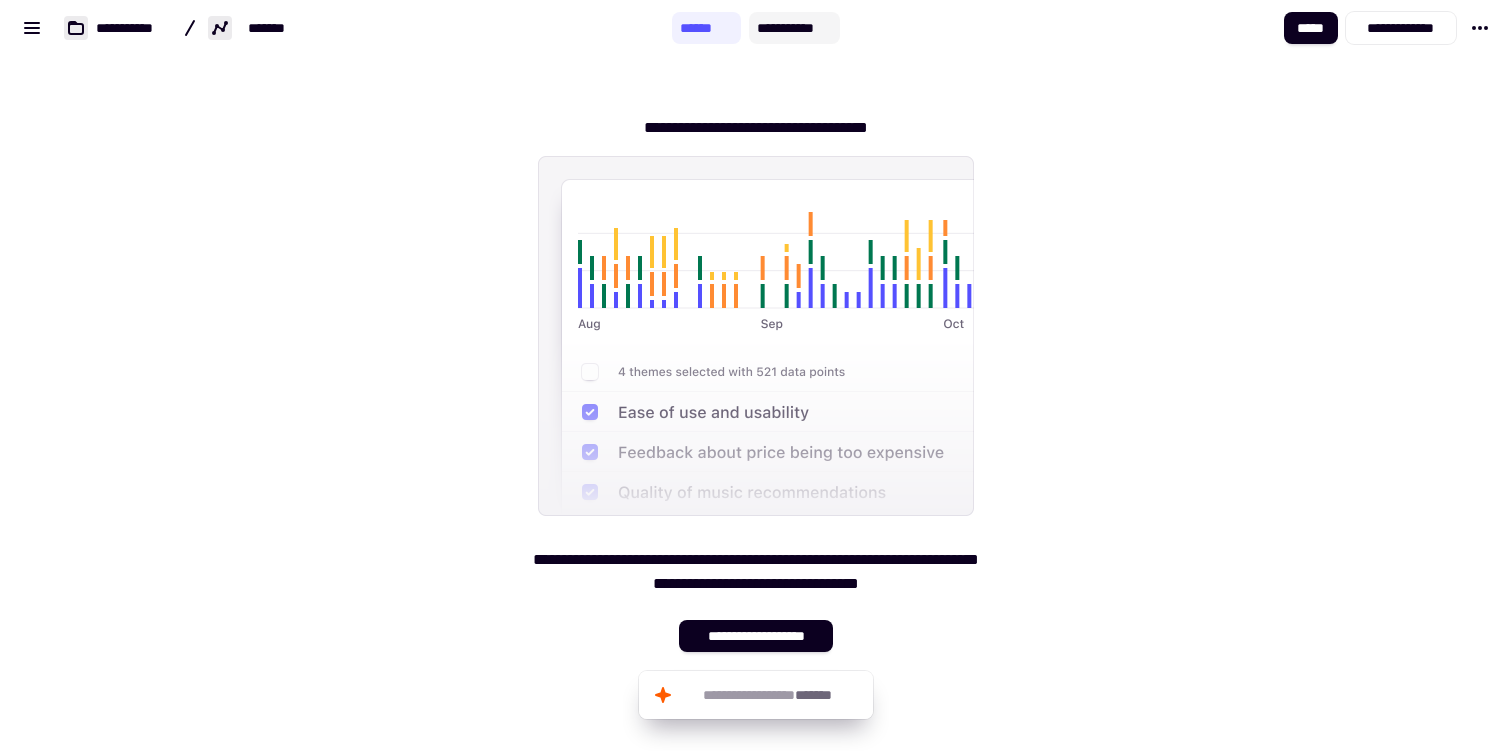 click on "**********" 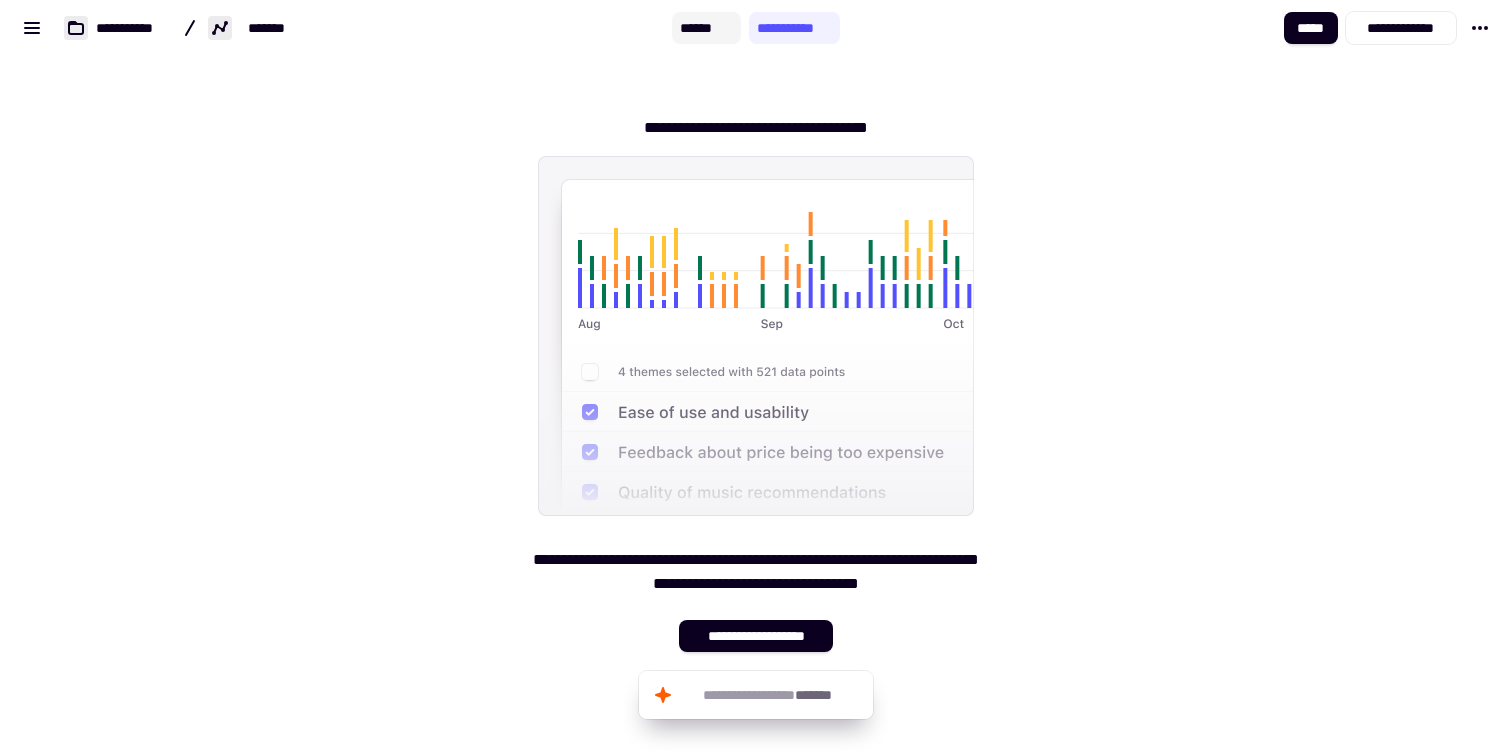 click on "******" 